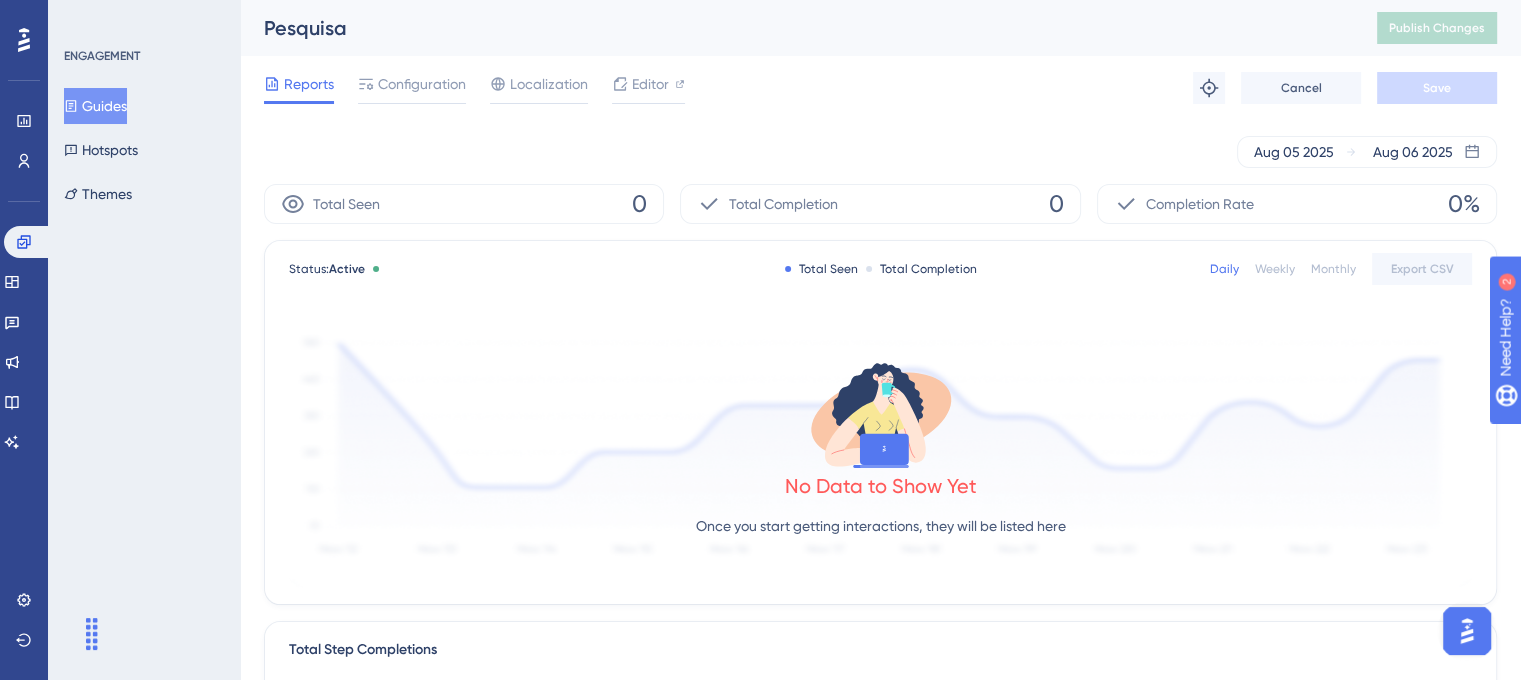 scroll, scrollTop: 0, scrollLeft: 0, axis: both 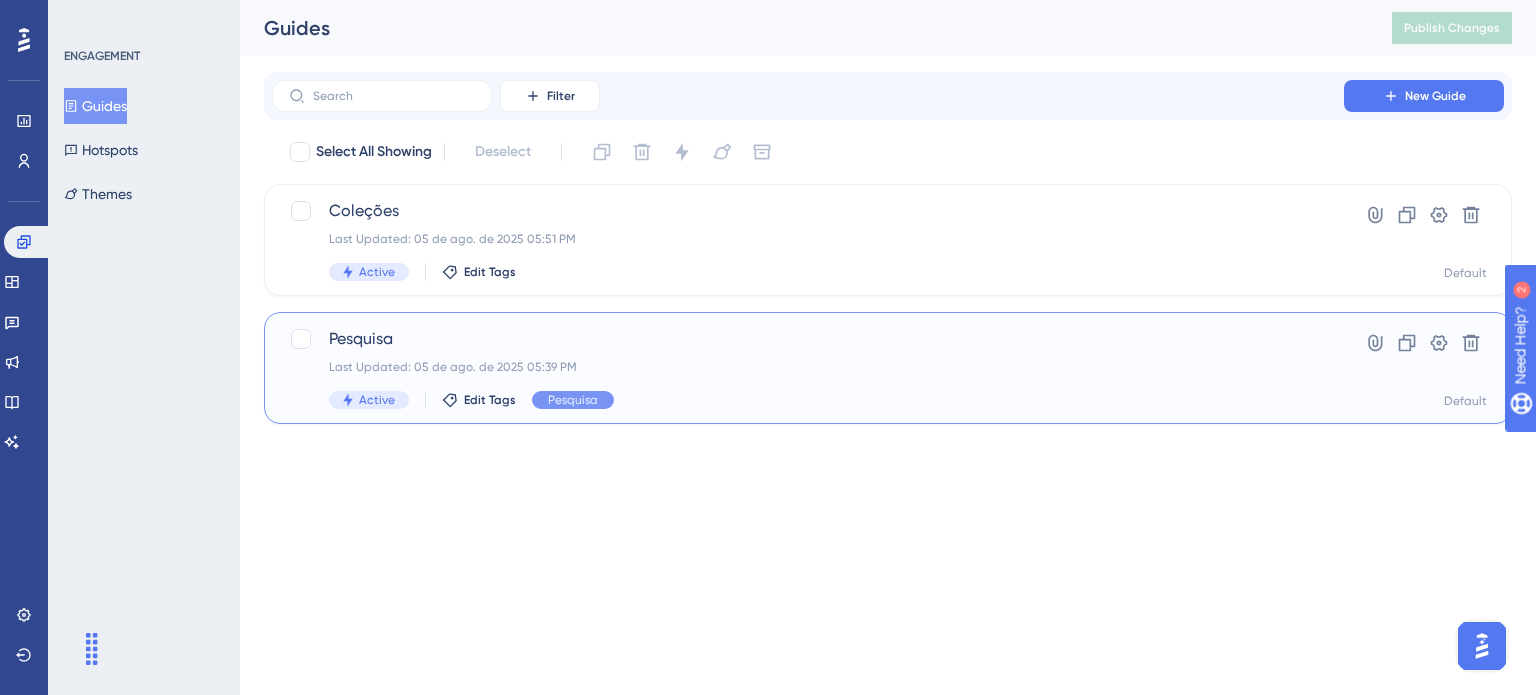 click on "Pesquisa Last Updated: 05 de ago. de 2025 05:39 PM Active Edit Tags Pesquisa" at bounding box center (808, 368) 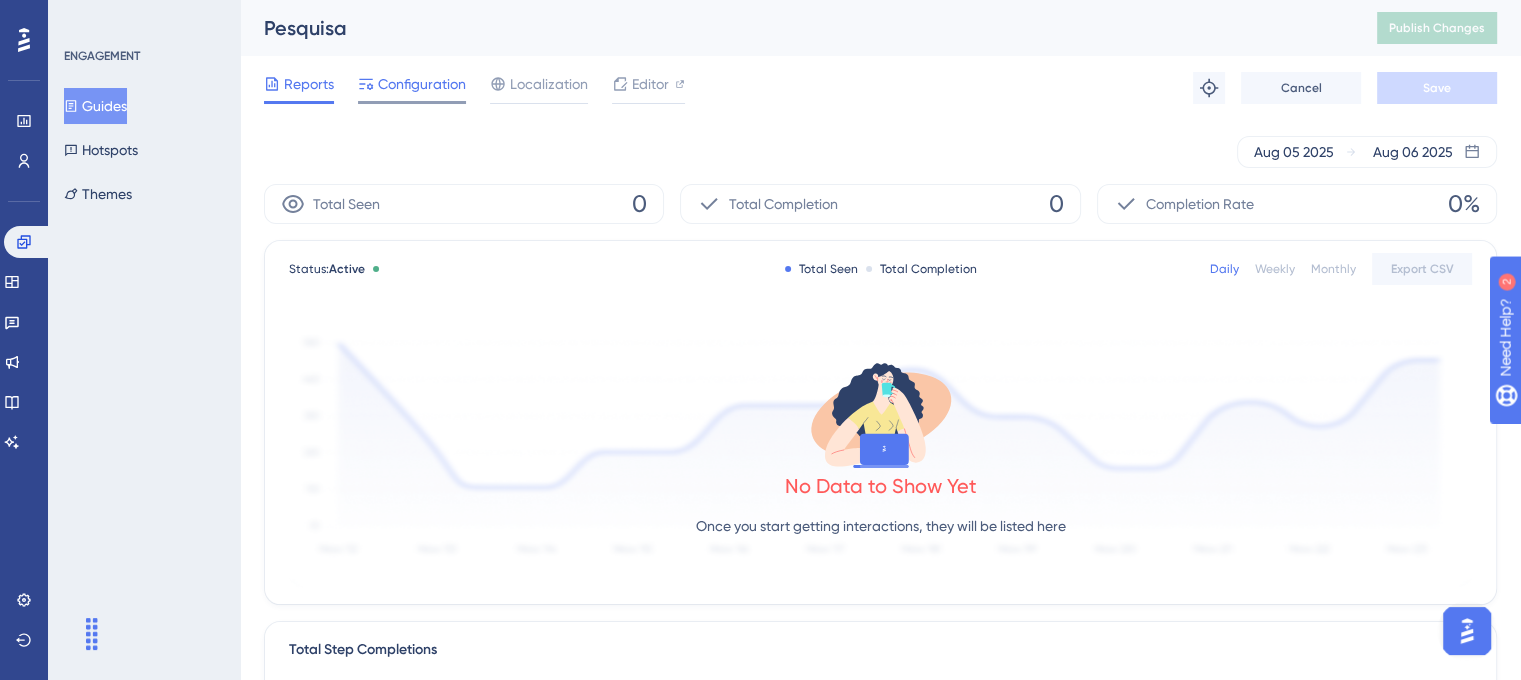 click on "Configuration" at bounding box center [422, 84] 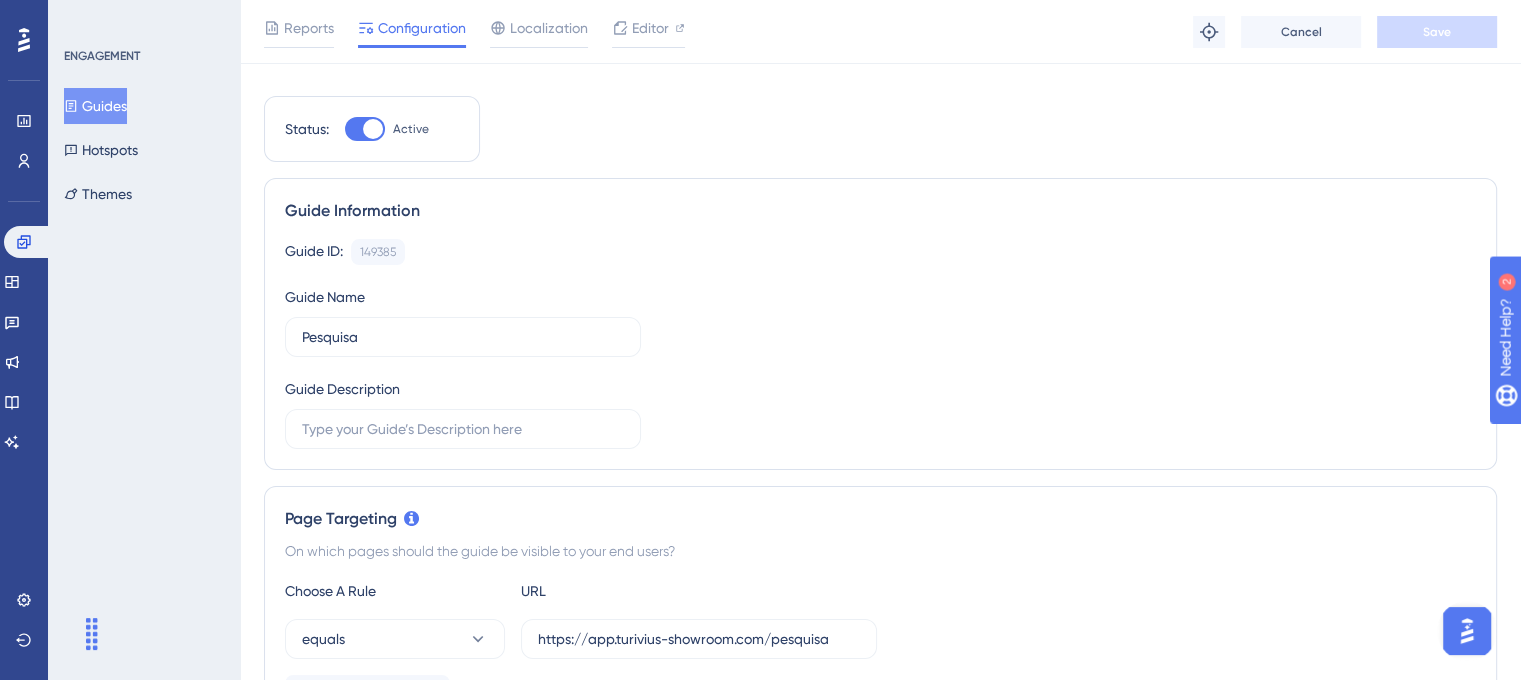 scroll, scrollTop: 0, scrollLeft: 0, axis: both 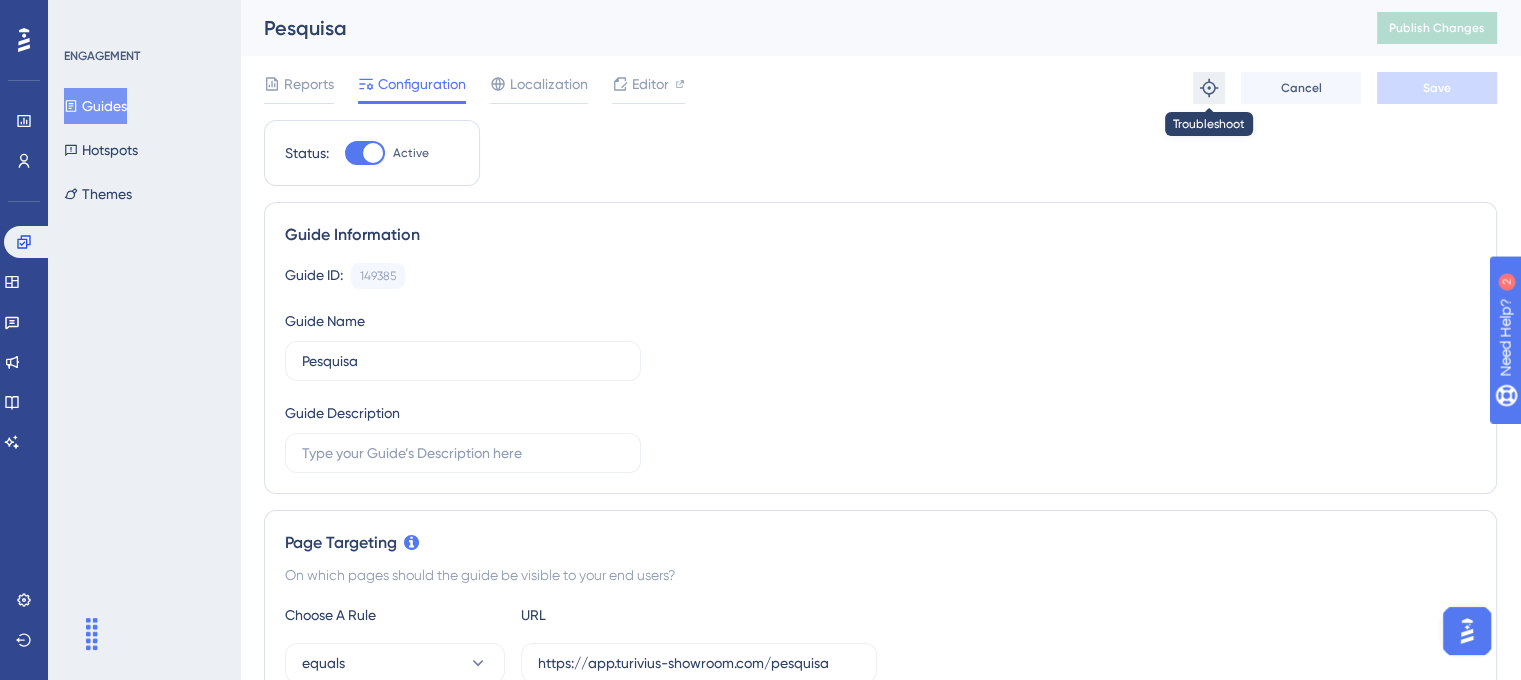 click 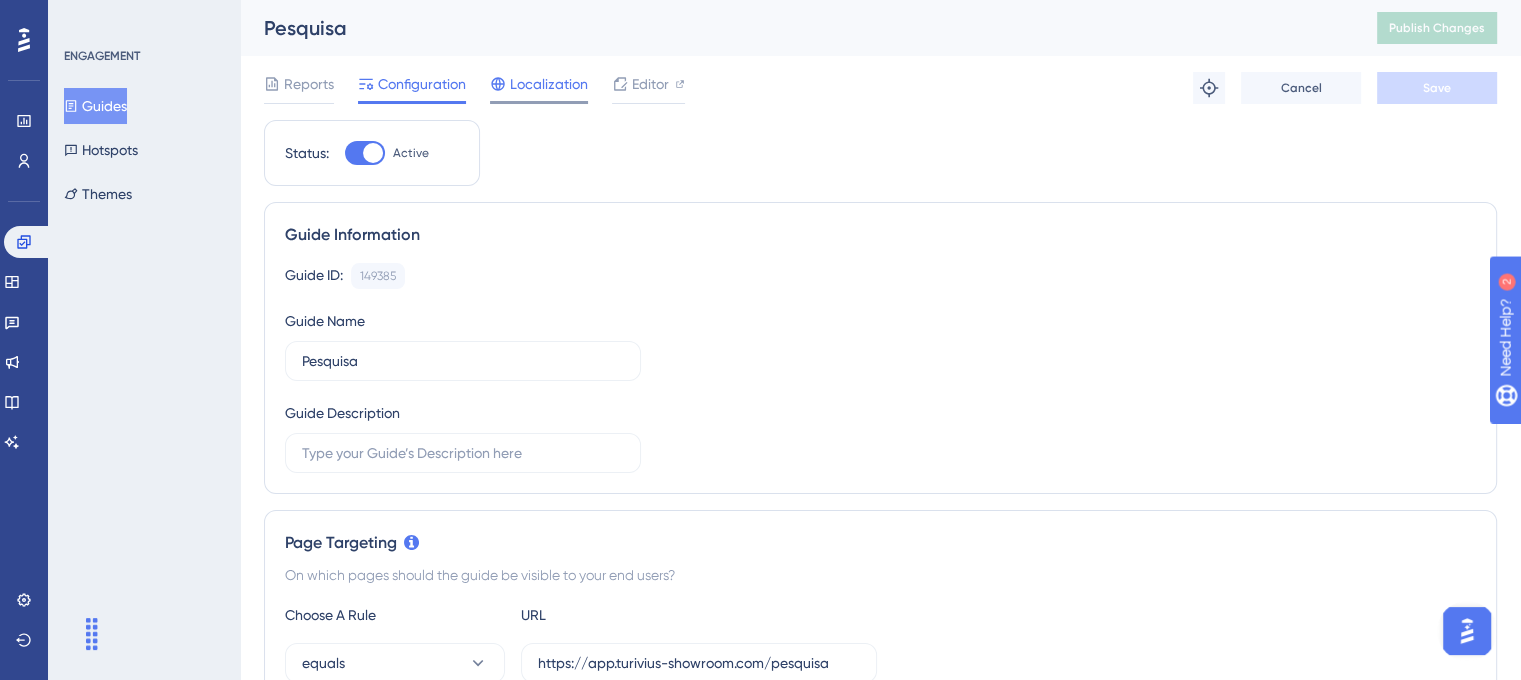 click on "Localization" at bounding box center (549, 84) 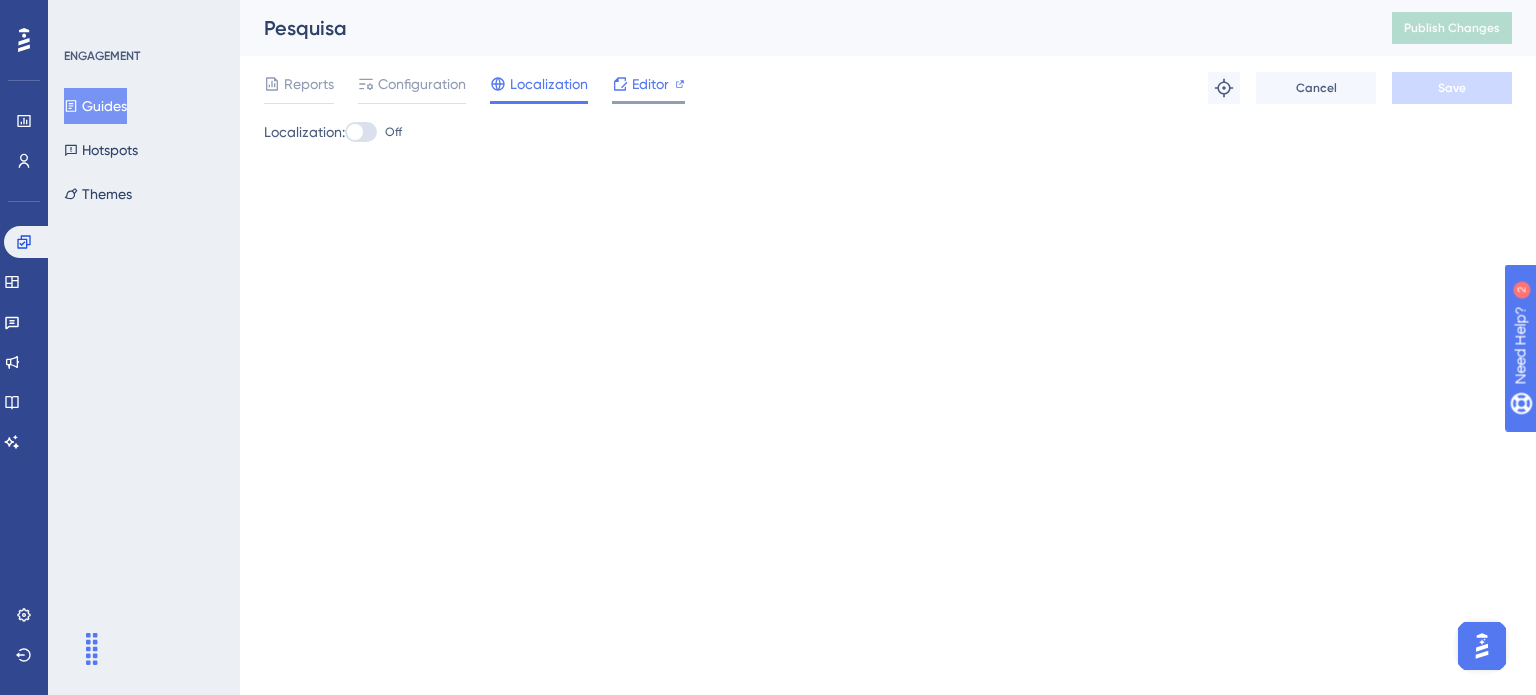click on "Editor" at bounding box center [650, 84] 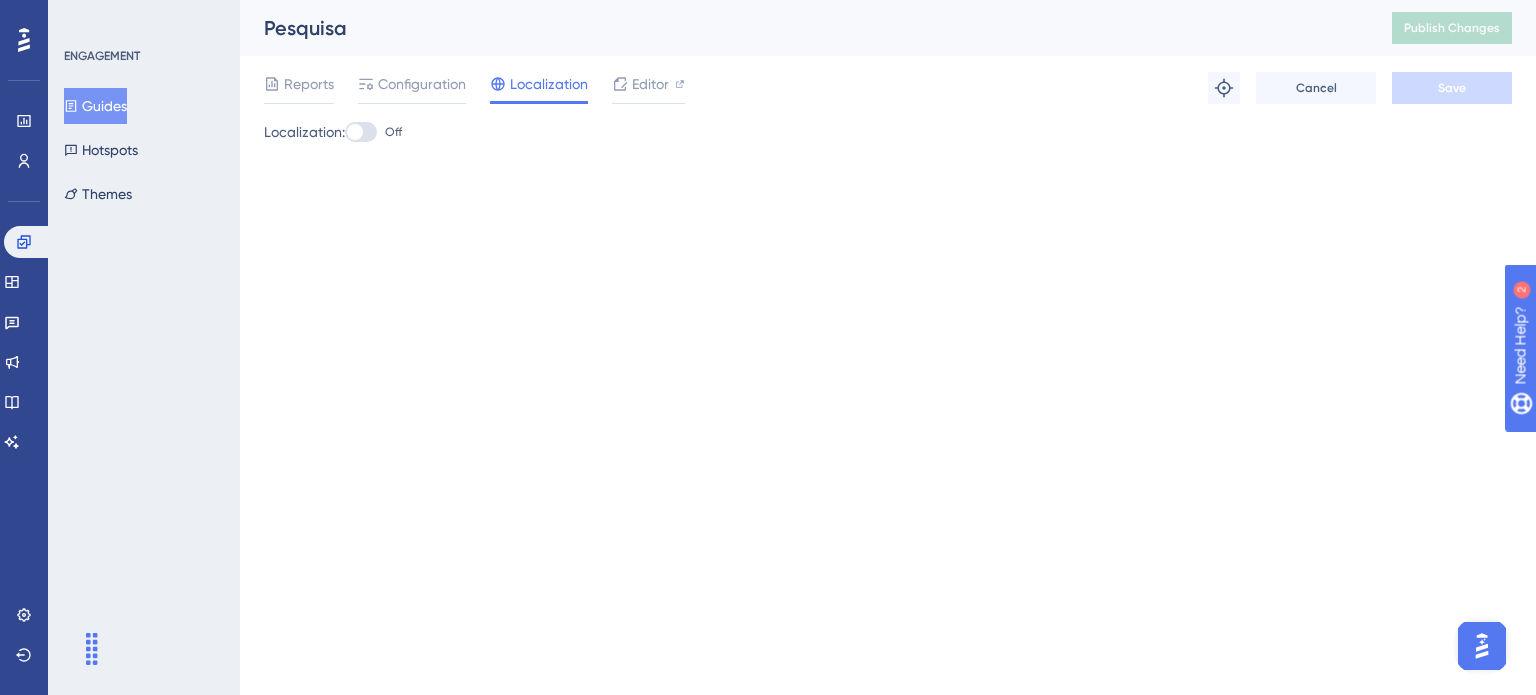 click on "ENGAGEMENT Guides Hotspots Themes" at bounding box center [145, 130] 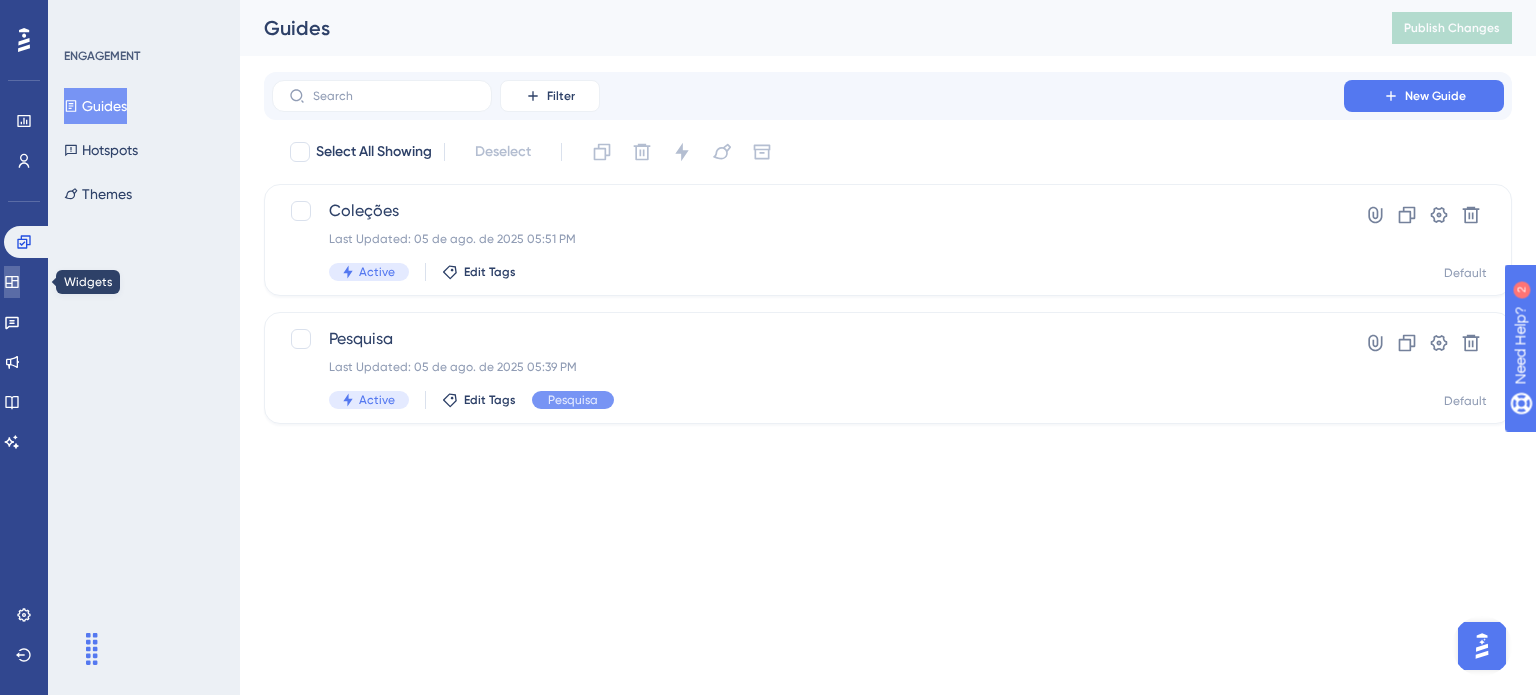 click 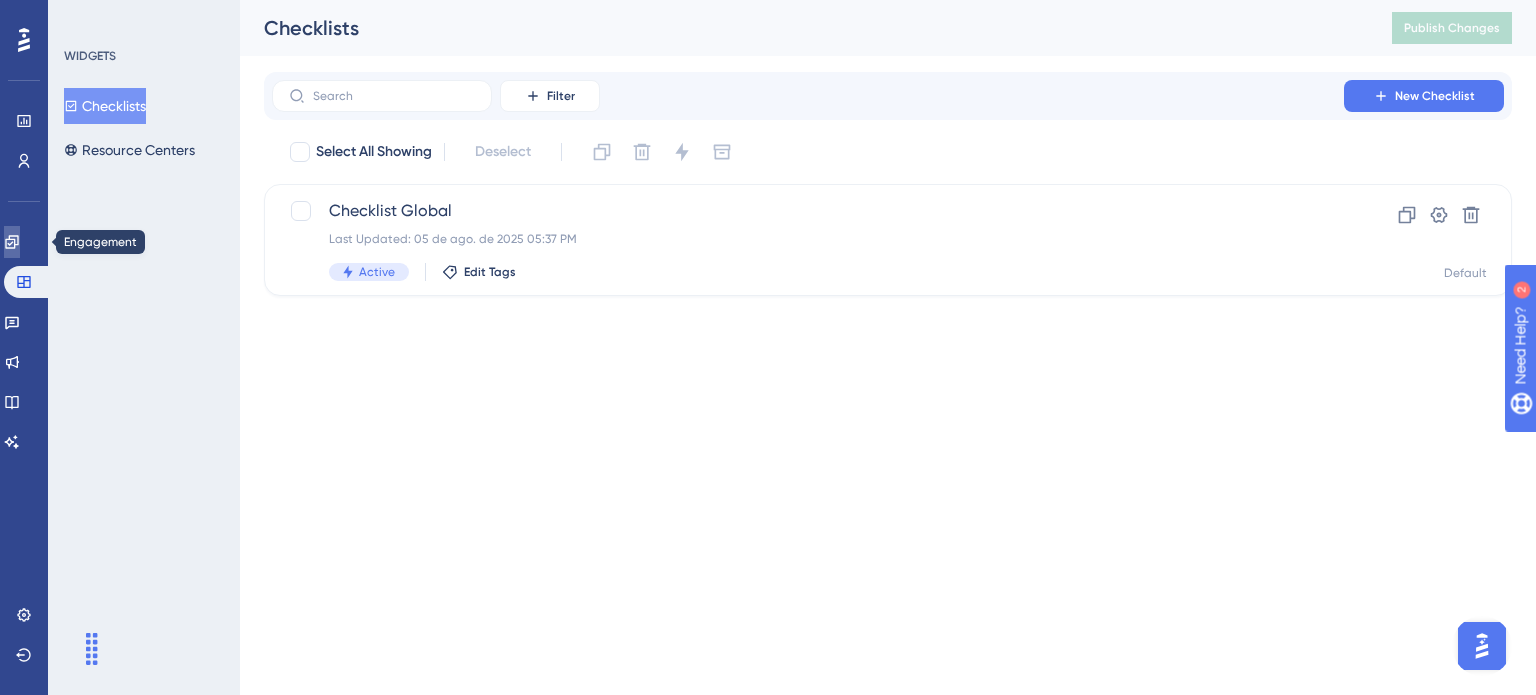 click at bounding box center (12, 242) 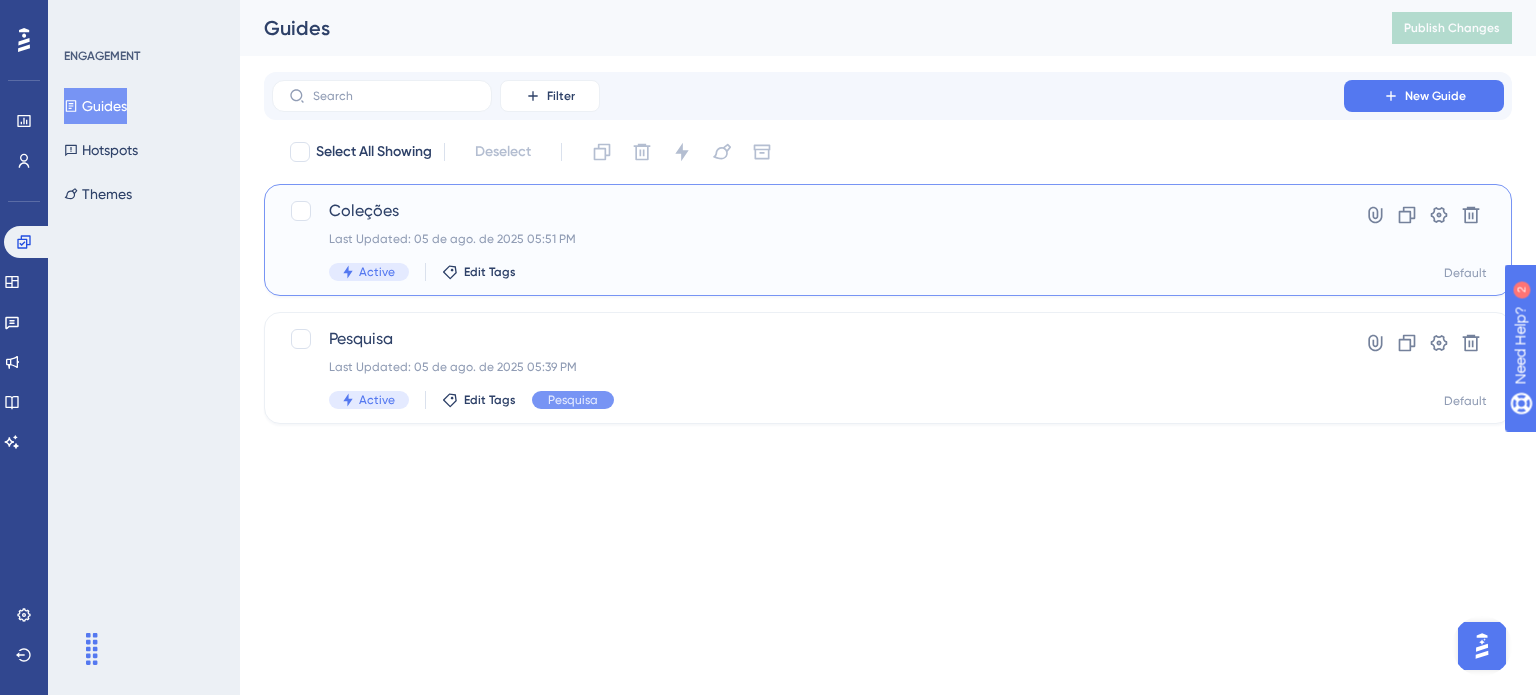 click on "Coleções" at bounding box center (808, 211) 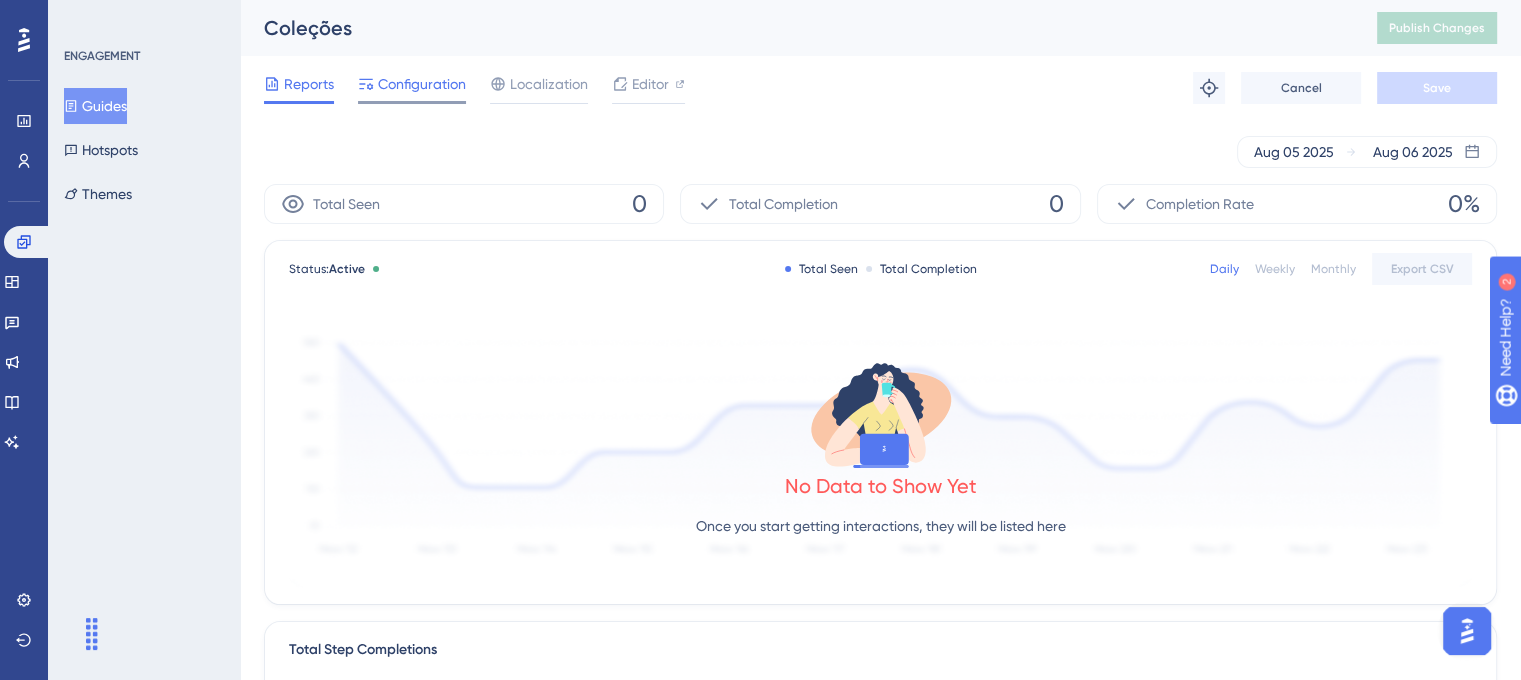 click on "Configuration" at bounding box center (422, 84) 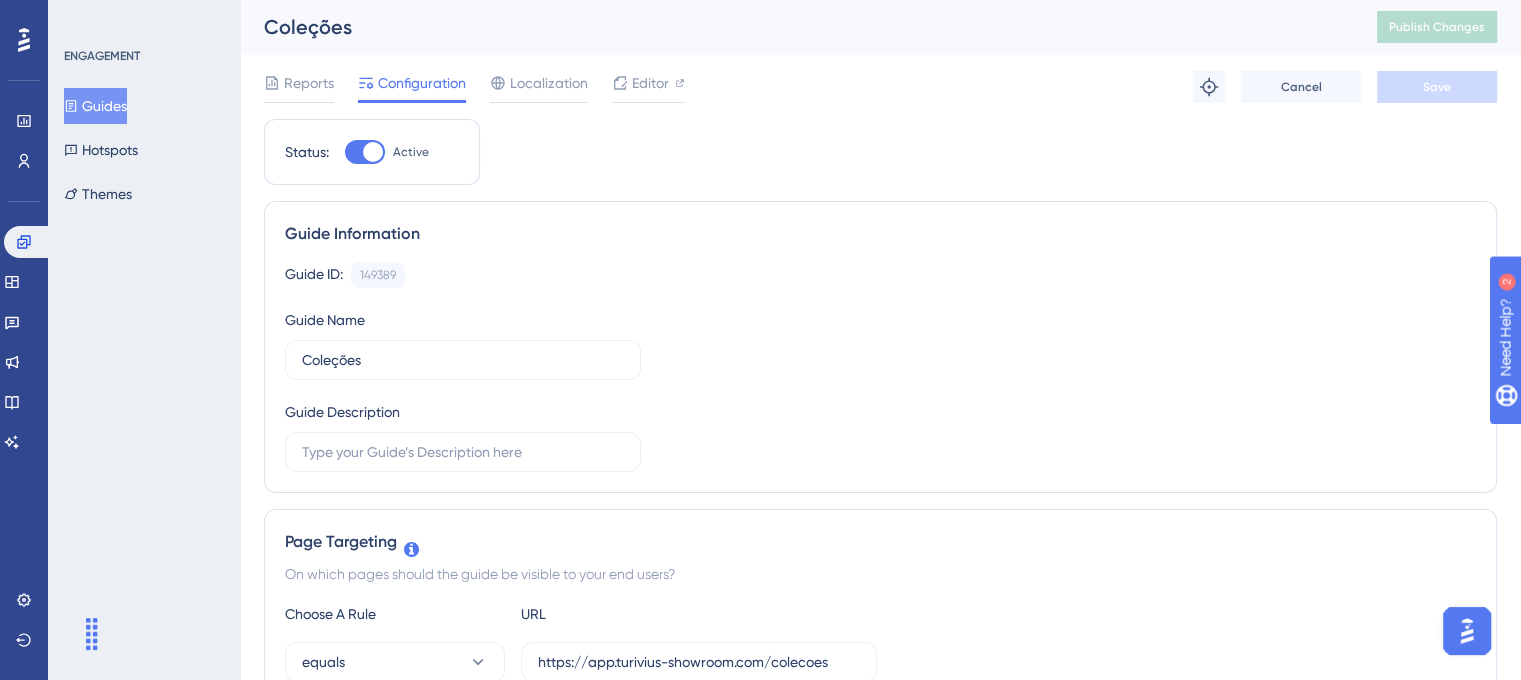 scroll, scrollTop: 0, scrollLeft: 0, axis: both 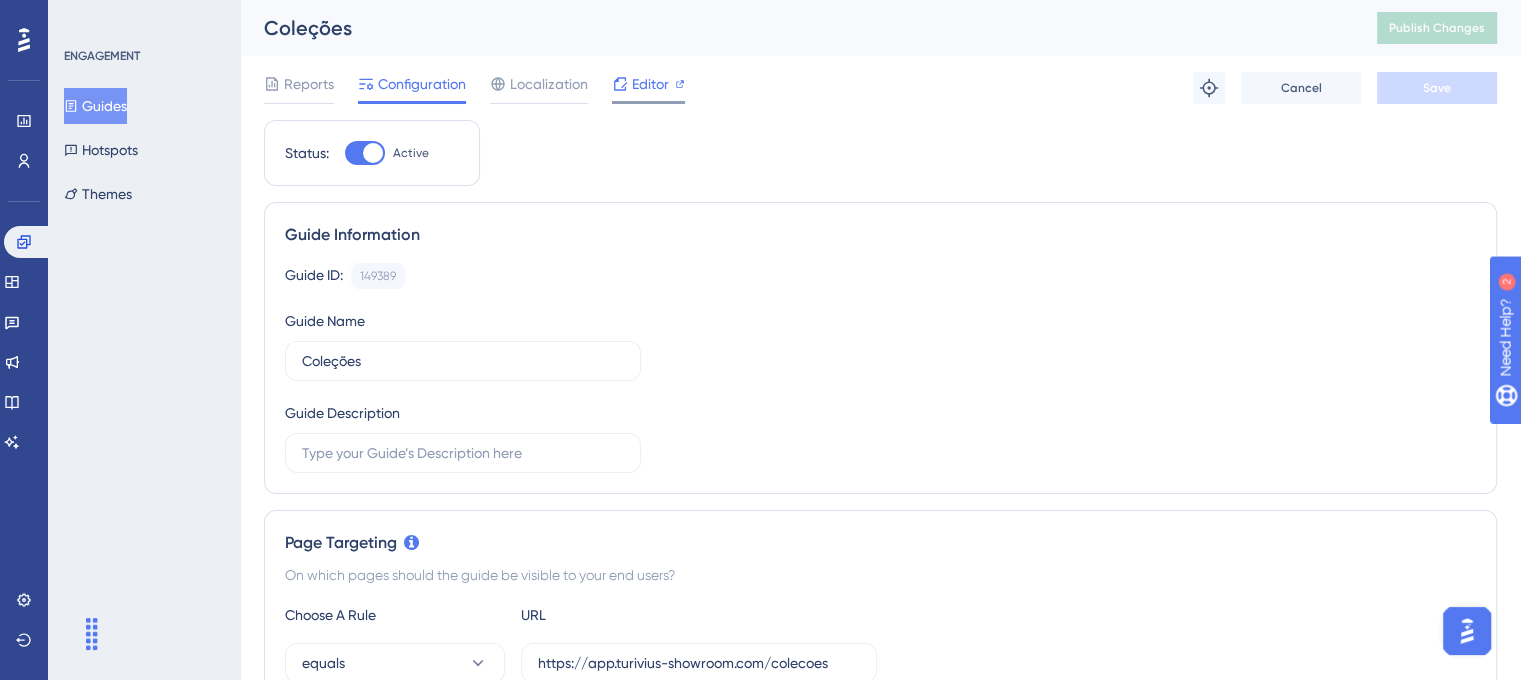 click on "Editor" at bounding box center (650, 84) 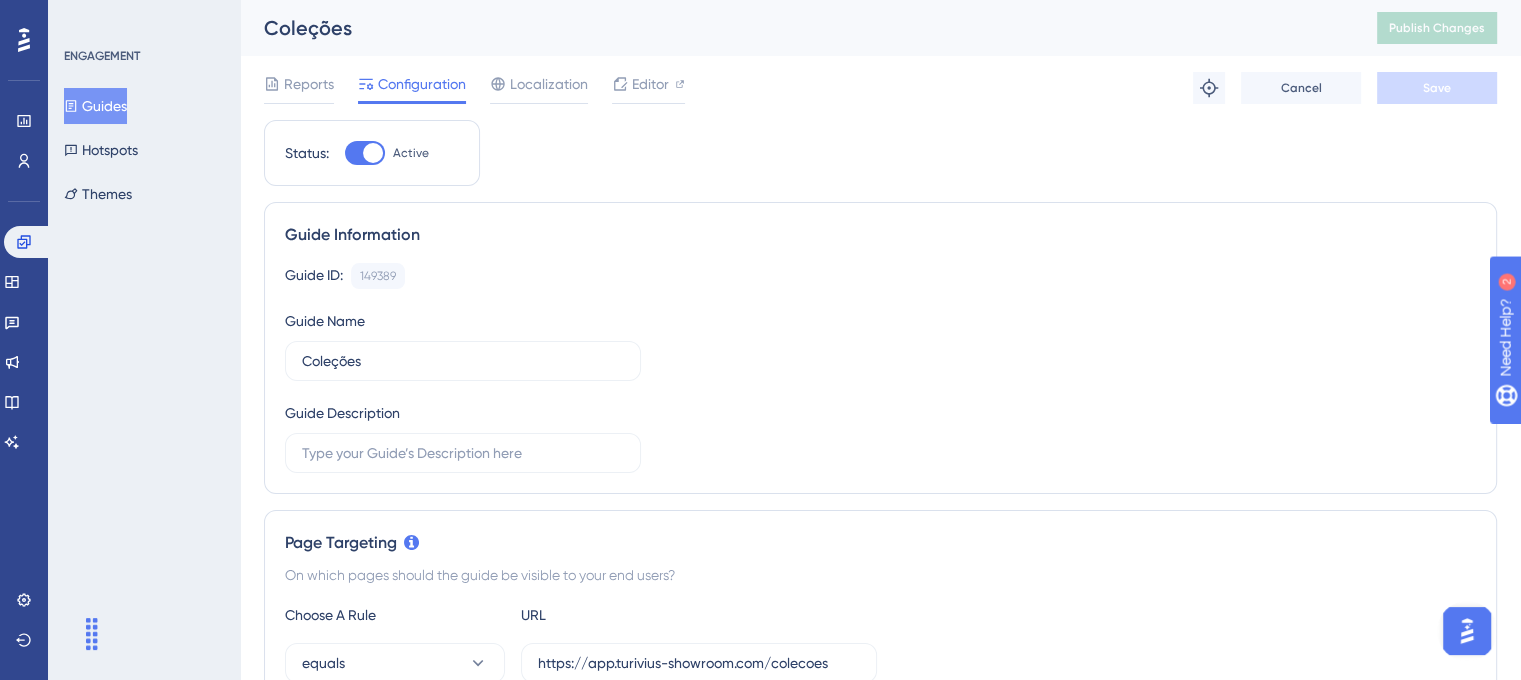click on "Guides" at bounding box center (95, 106) 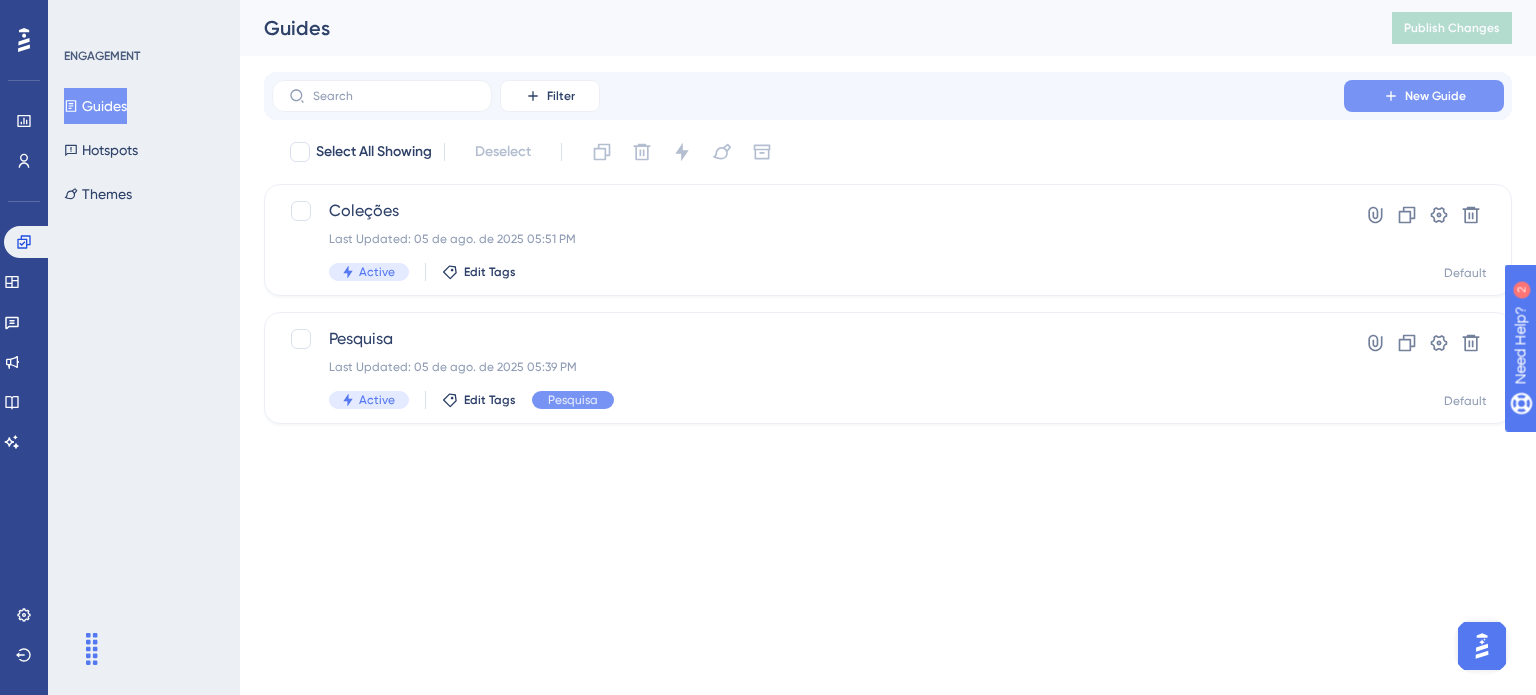 click on "New Guide" at bounding box center (1424, 96) 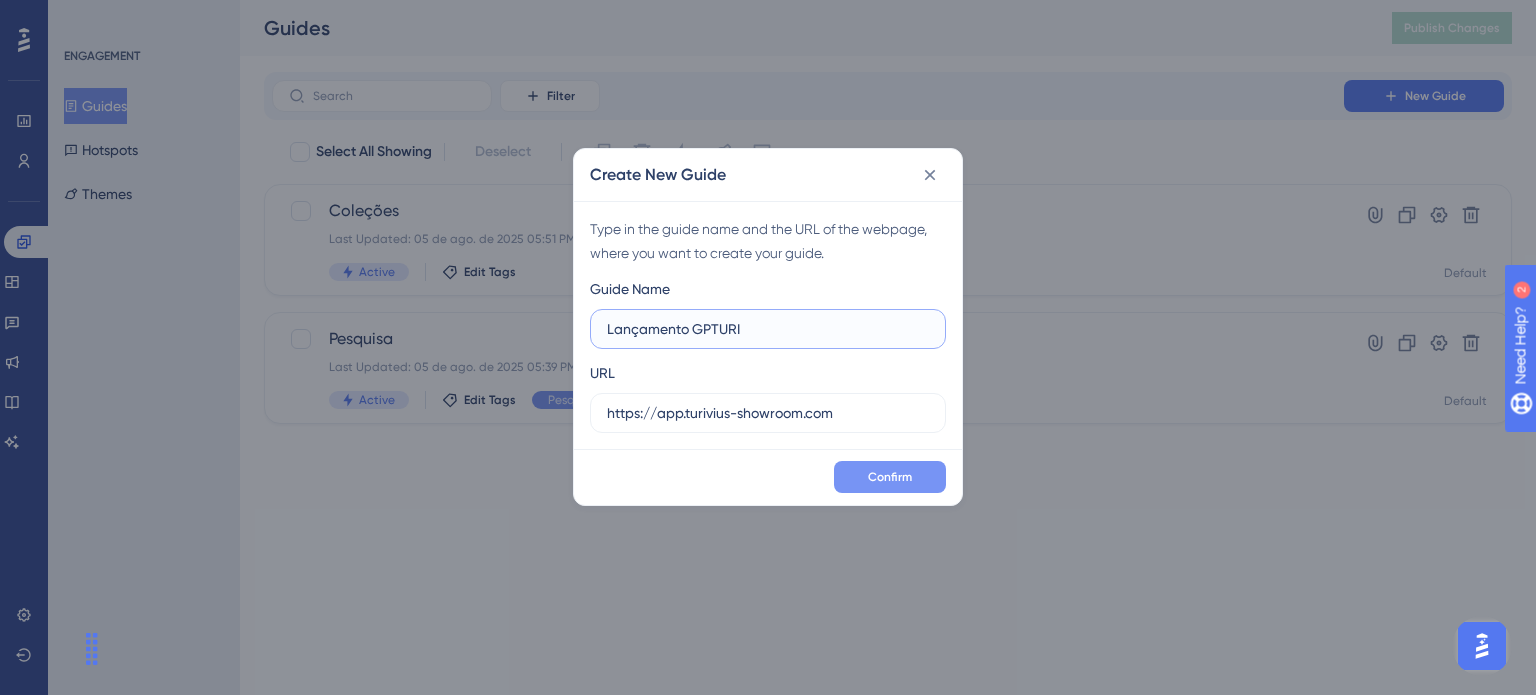 type on "Lançamento GPTURI" 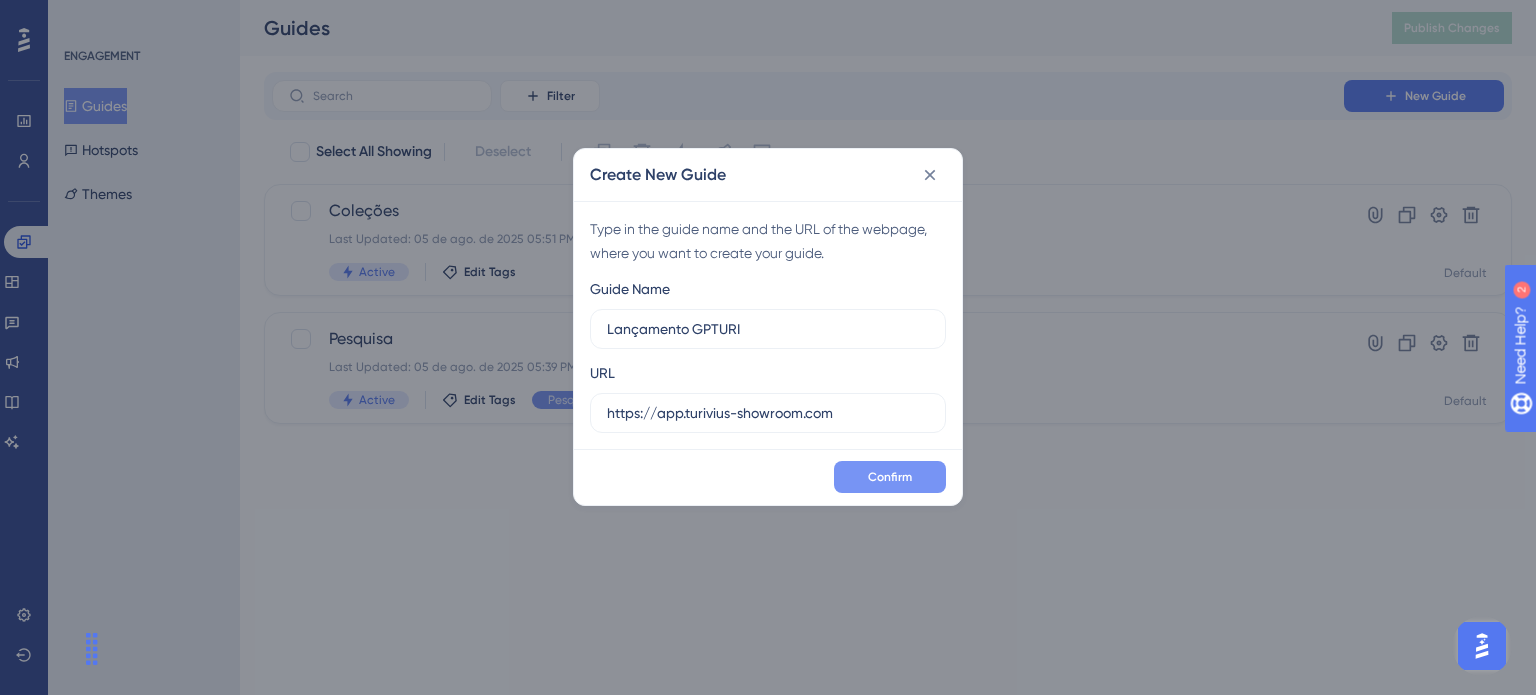 click on "Confirm" at bounding box center (890, 477) 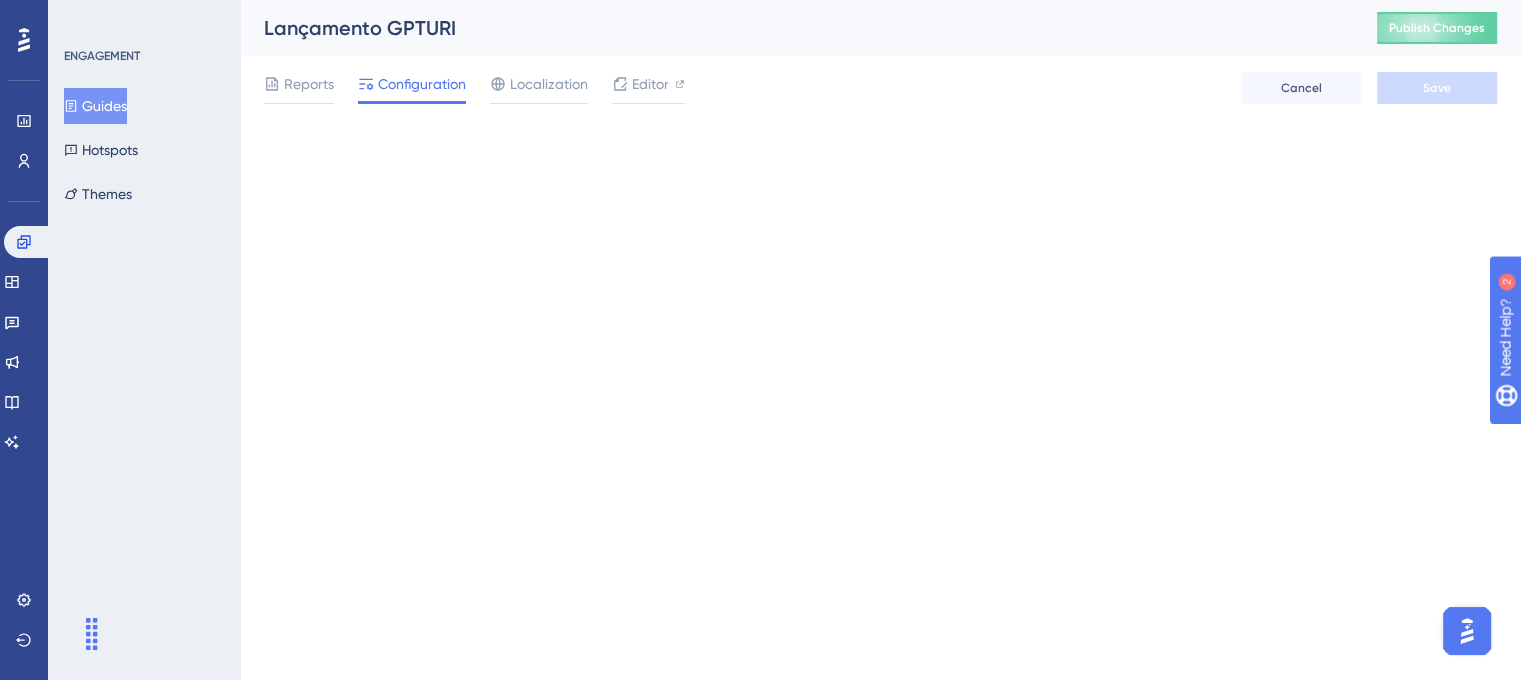 scroll, scrollTop: 0, scrollLeft: 0, axis: both 